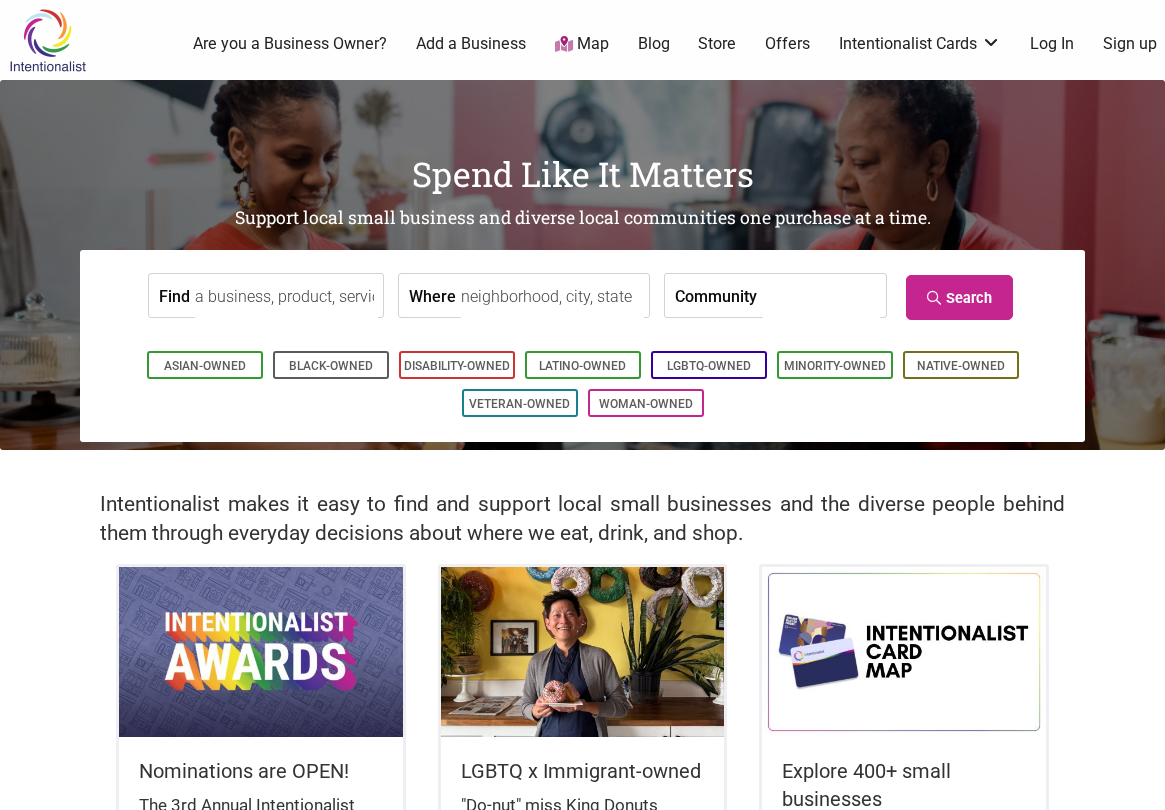 scroll, scrollTop: 0, scrollLeft: 0, axis: both 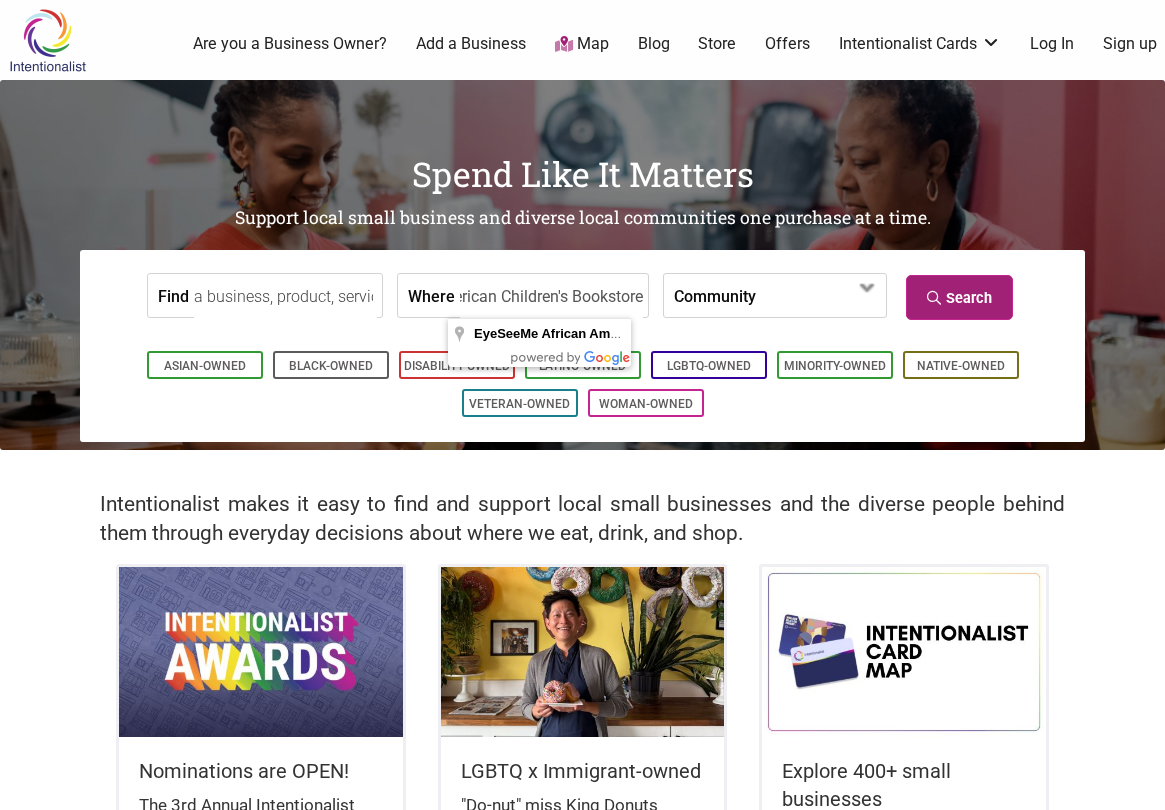 type on "EyeSeeMe African American Children's Bookstore" 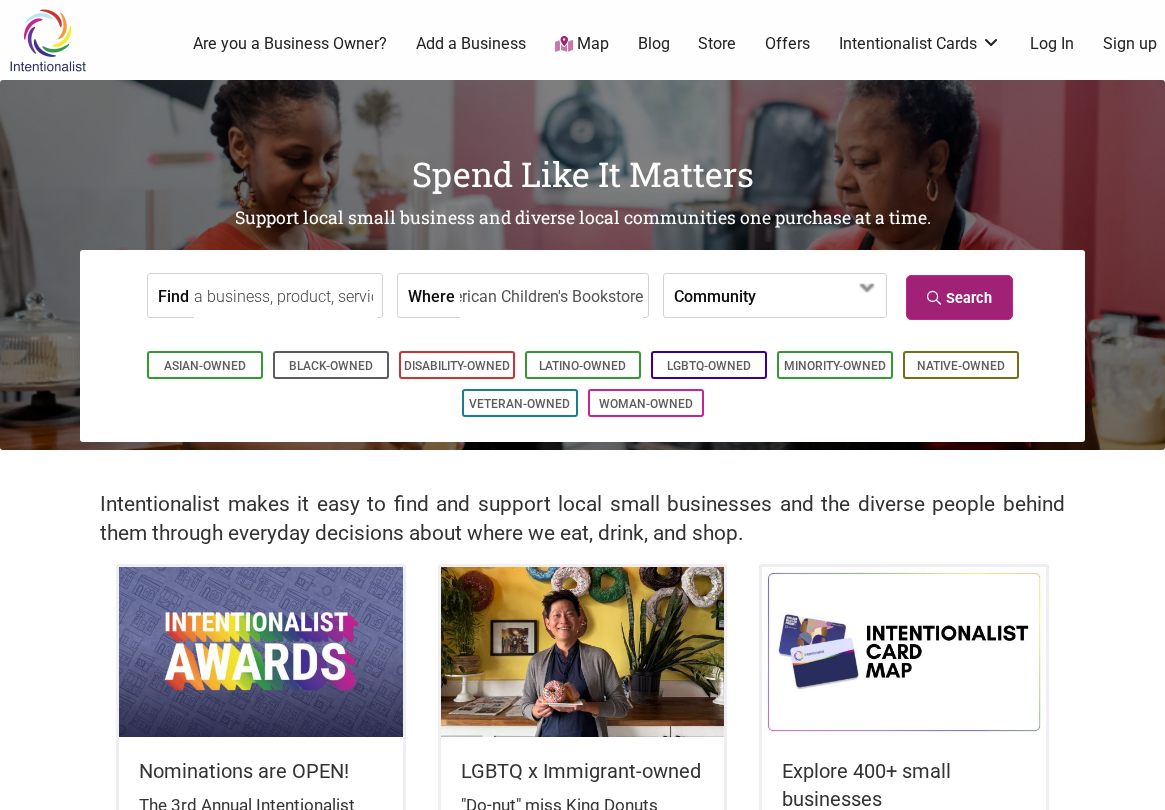 scroll, scrollTop: 0, scrollLeft: 0, axis: both 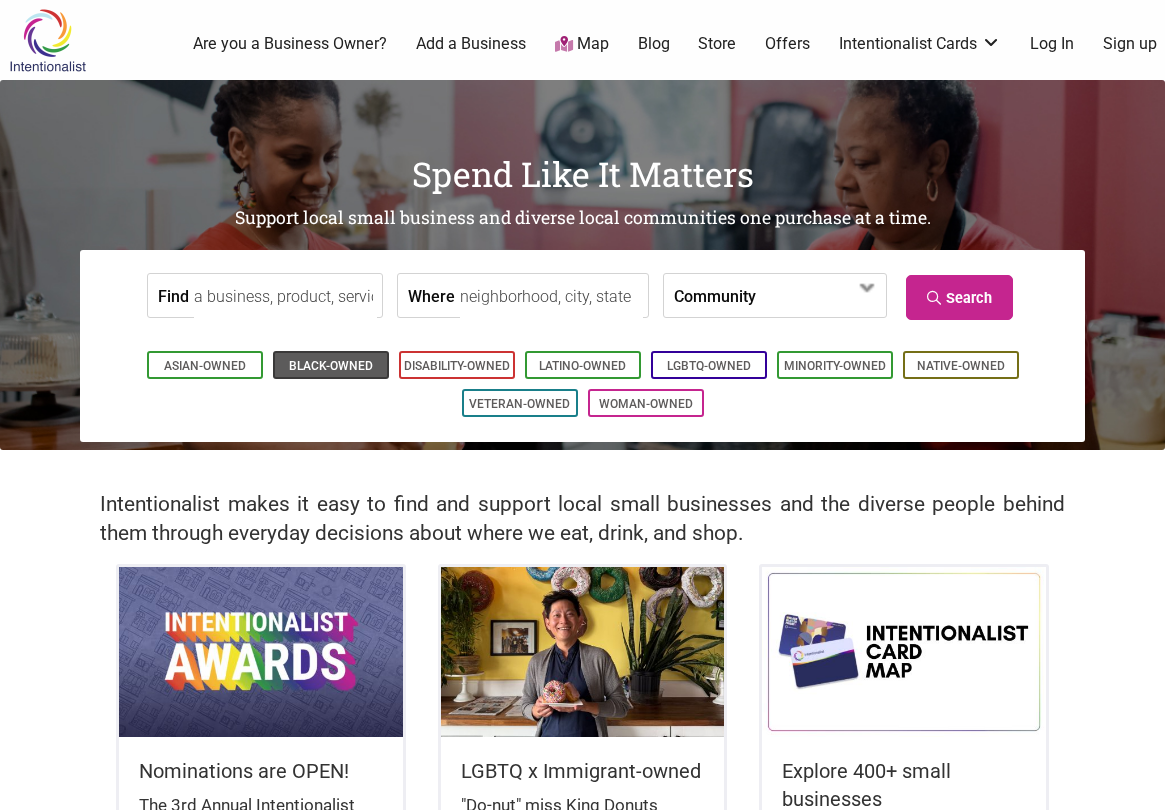 click on "Black-Owned" at bounding box center [331, 366] 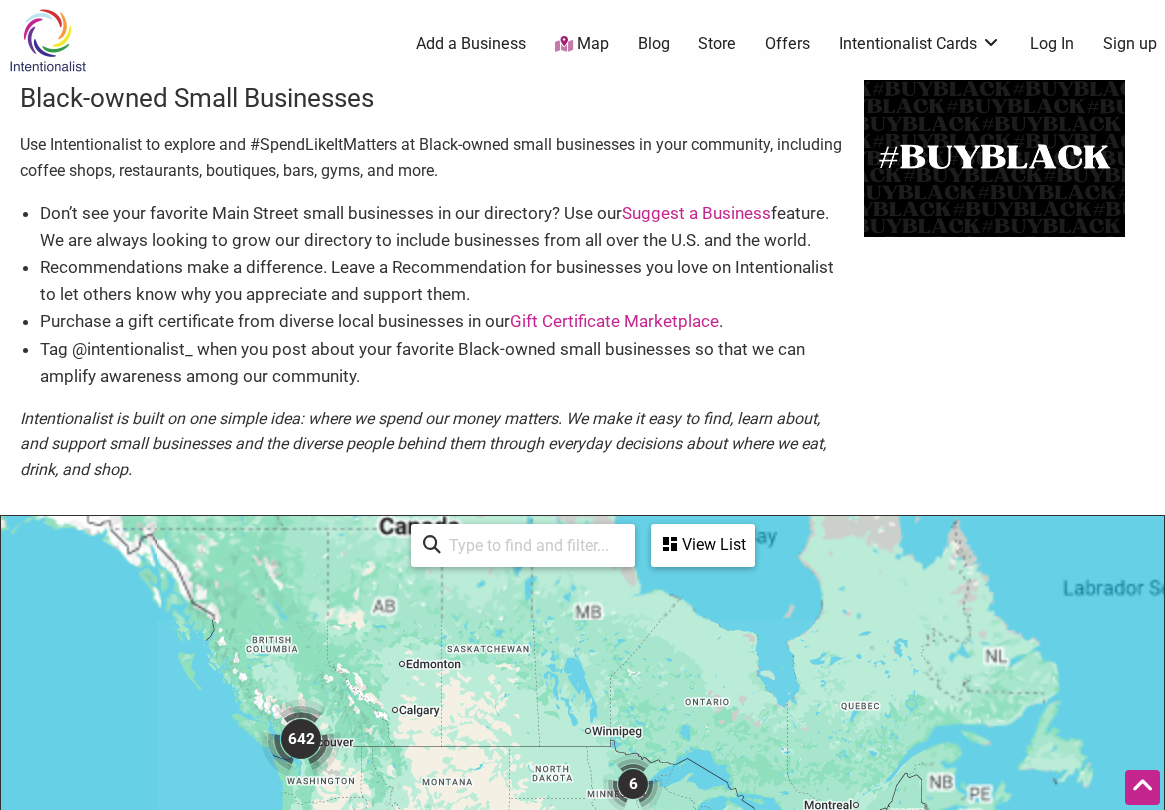 scroll, scrollTop: 500, scrollLeft: 0, axis: vertical 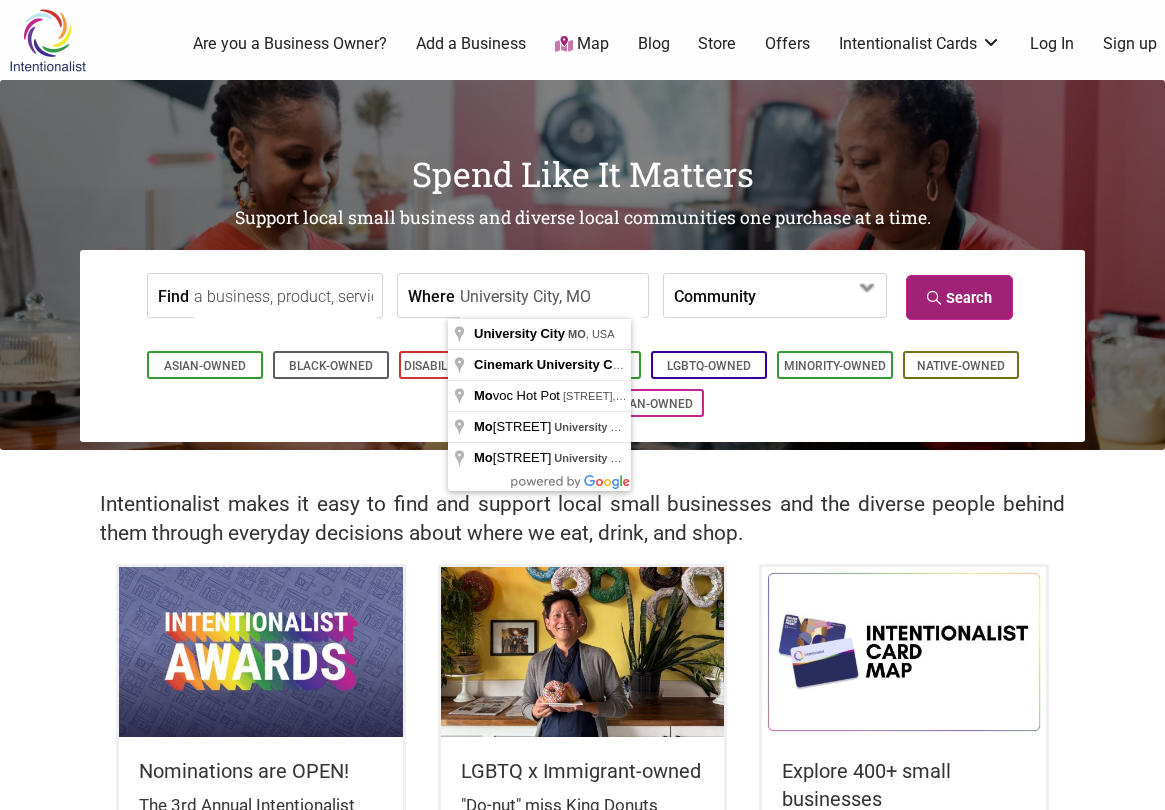 type on "University City, MO" 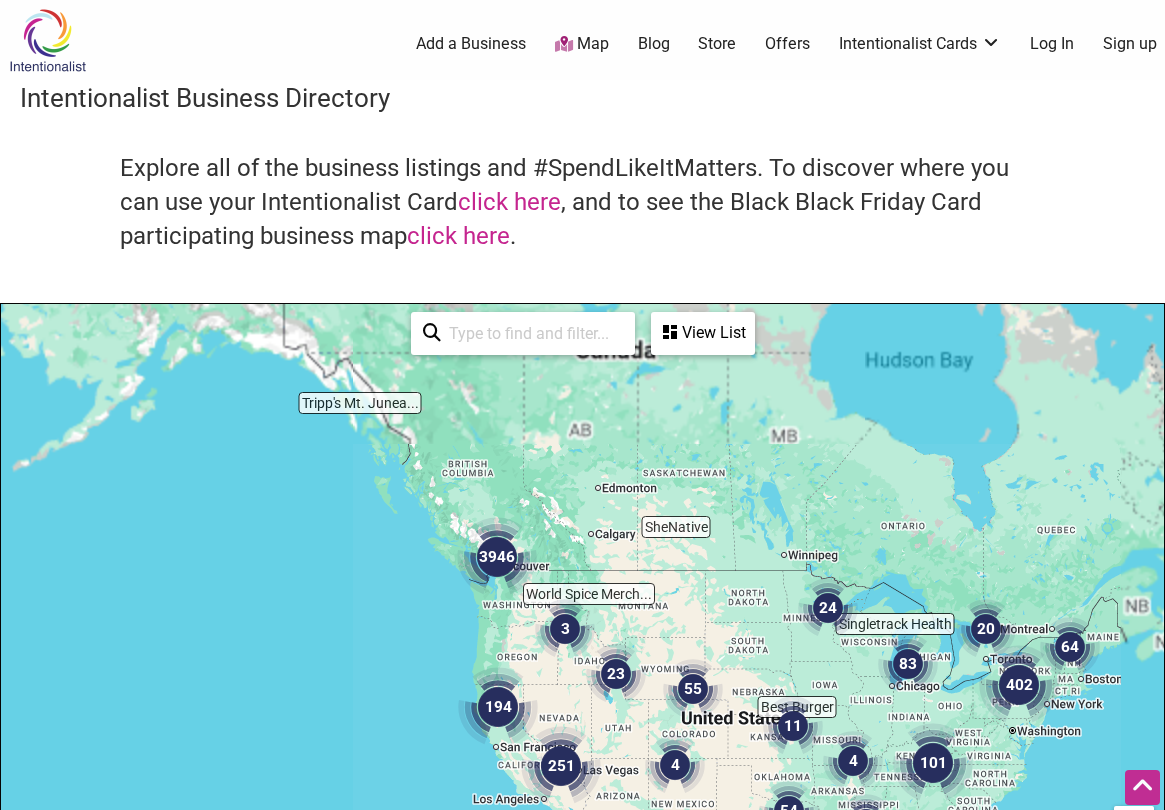 scroll, scrollTop: 500, scrollLeft: 0, axis: vertical 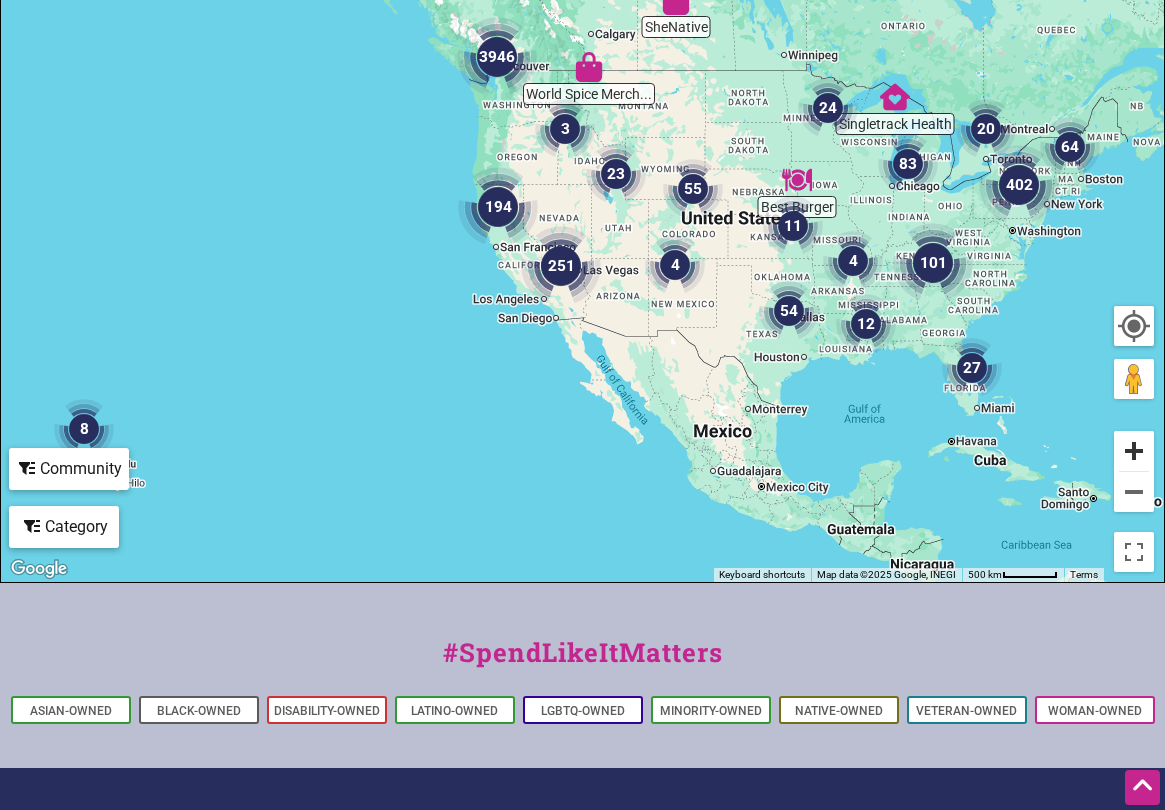 click at bounding box center (1134, 451) 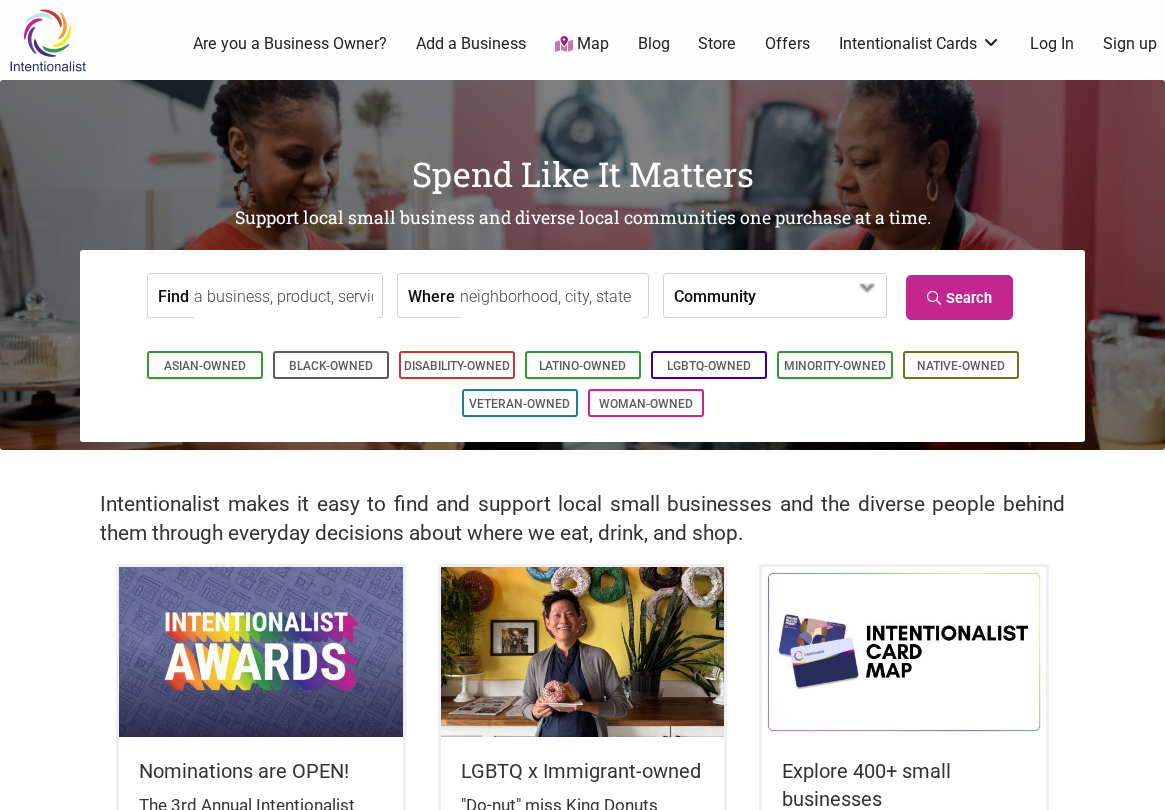 scroll, scrollTop: 0, scrollLeft: 0, axis: both 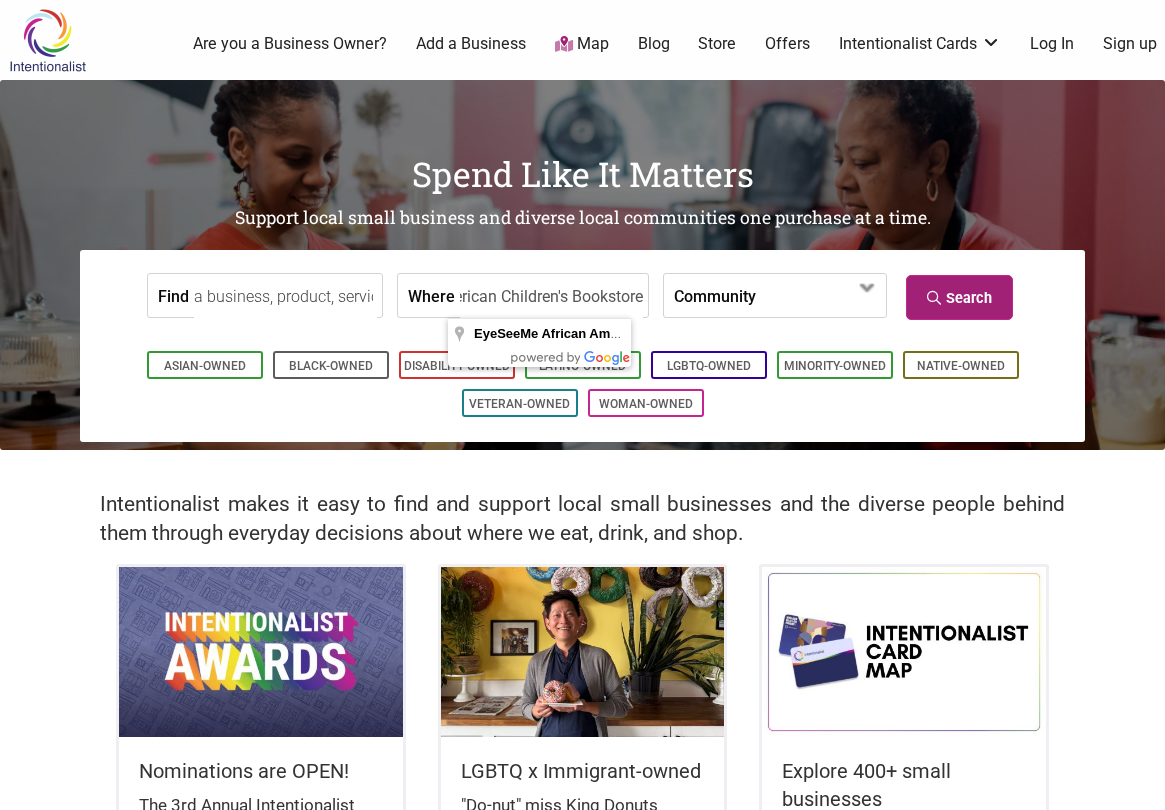type on "EyeSeeMe African American Children's Bookstore" 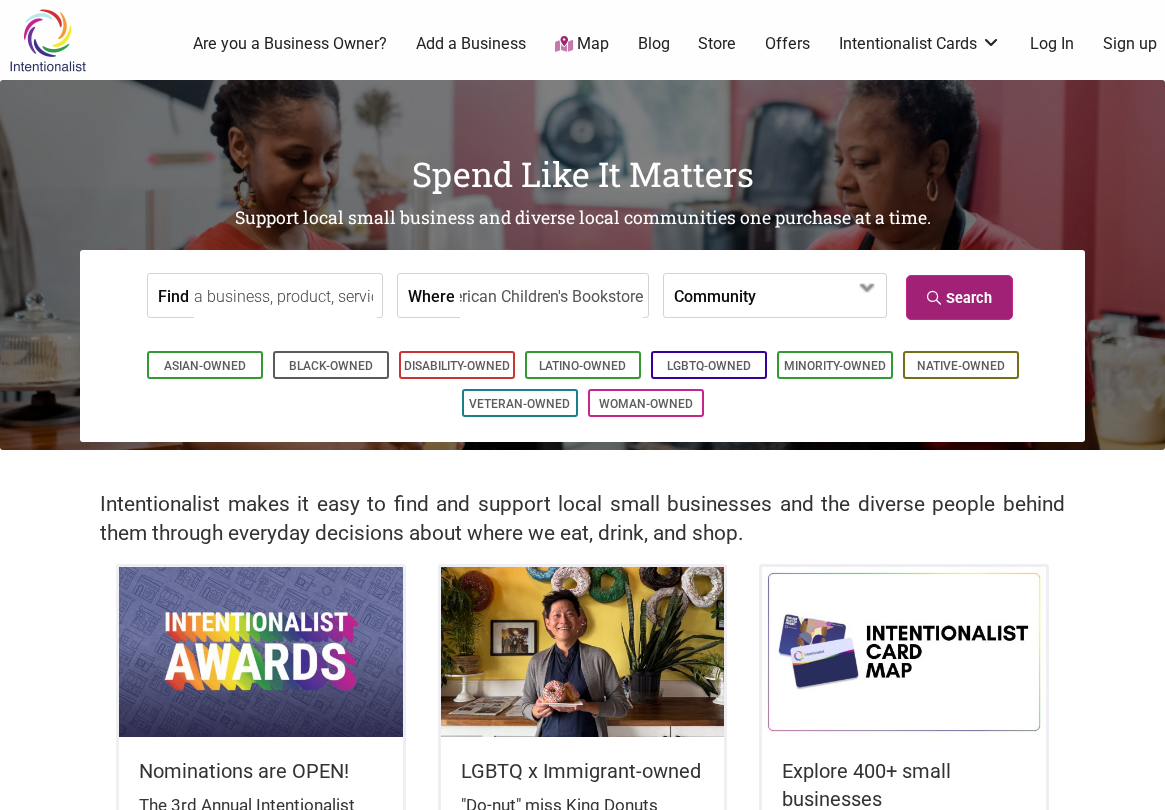 scroll, scrollTop: 0, scrollLeft: 0, axis: both 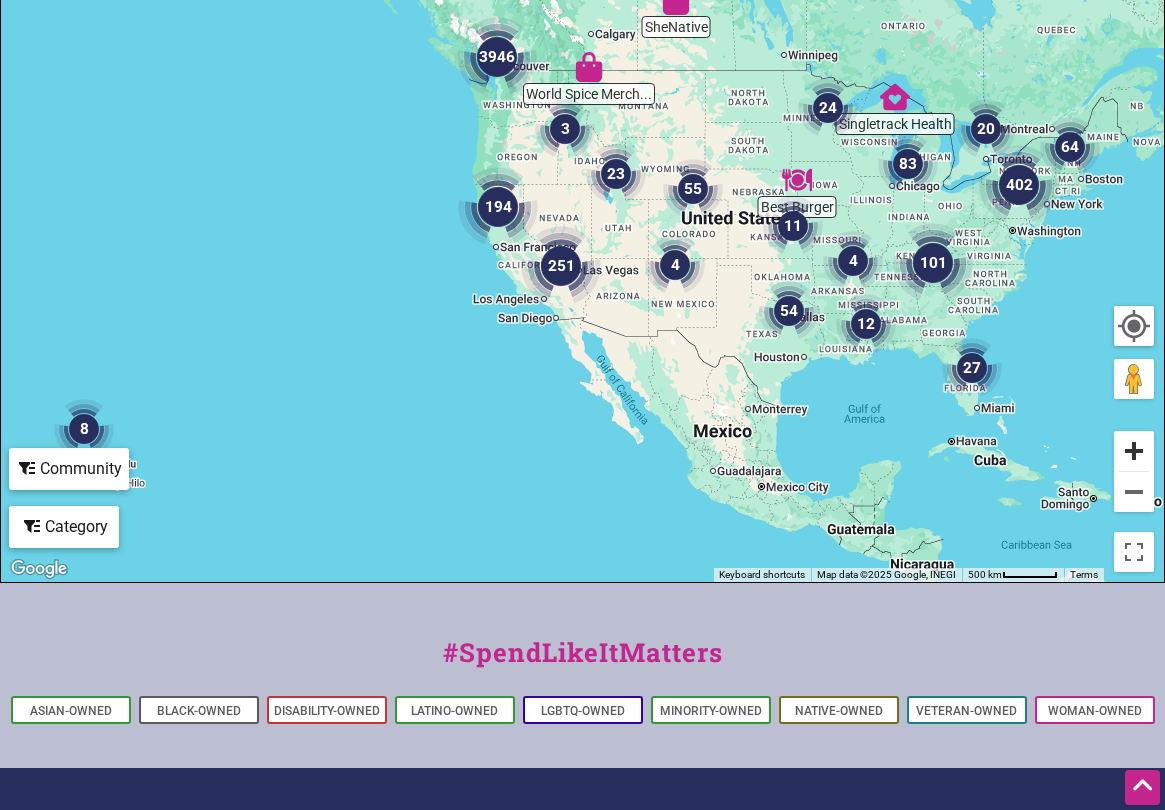 click at bounding box center (1134, 451) 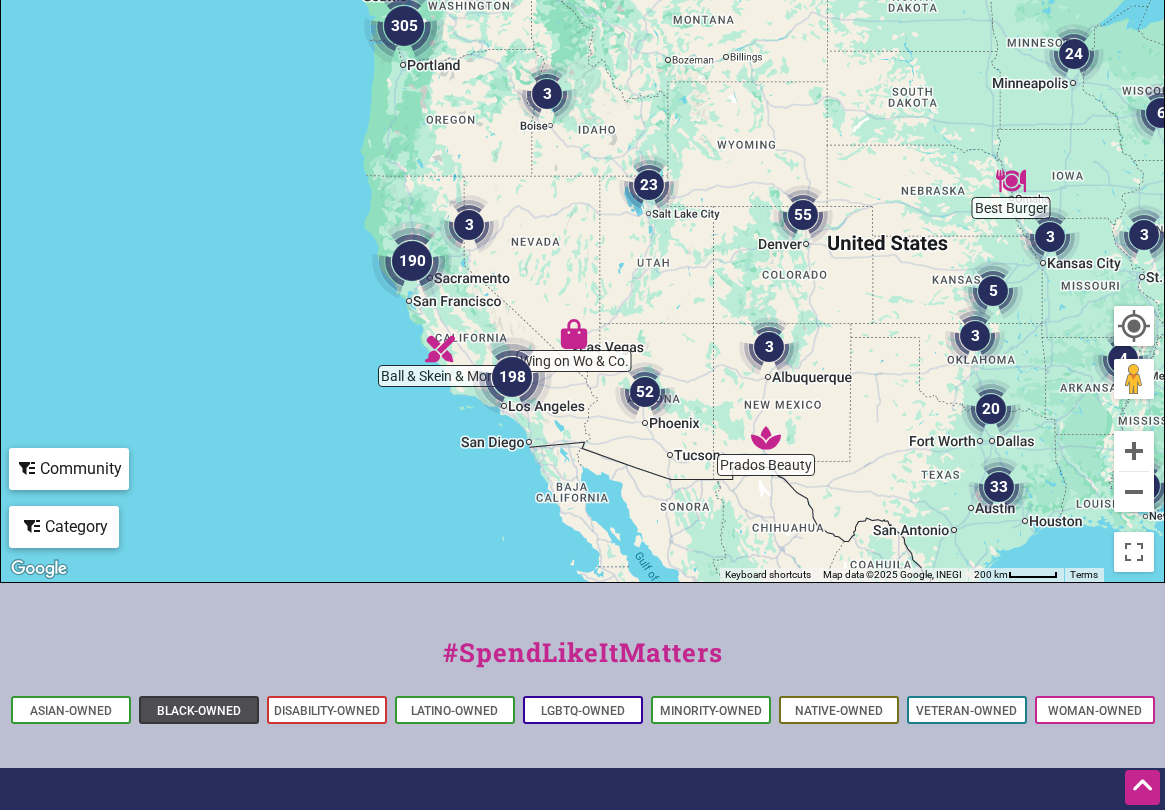 click on "Black-Owned" at bounding box center (199, 711) 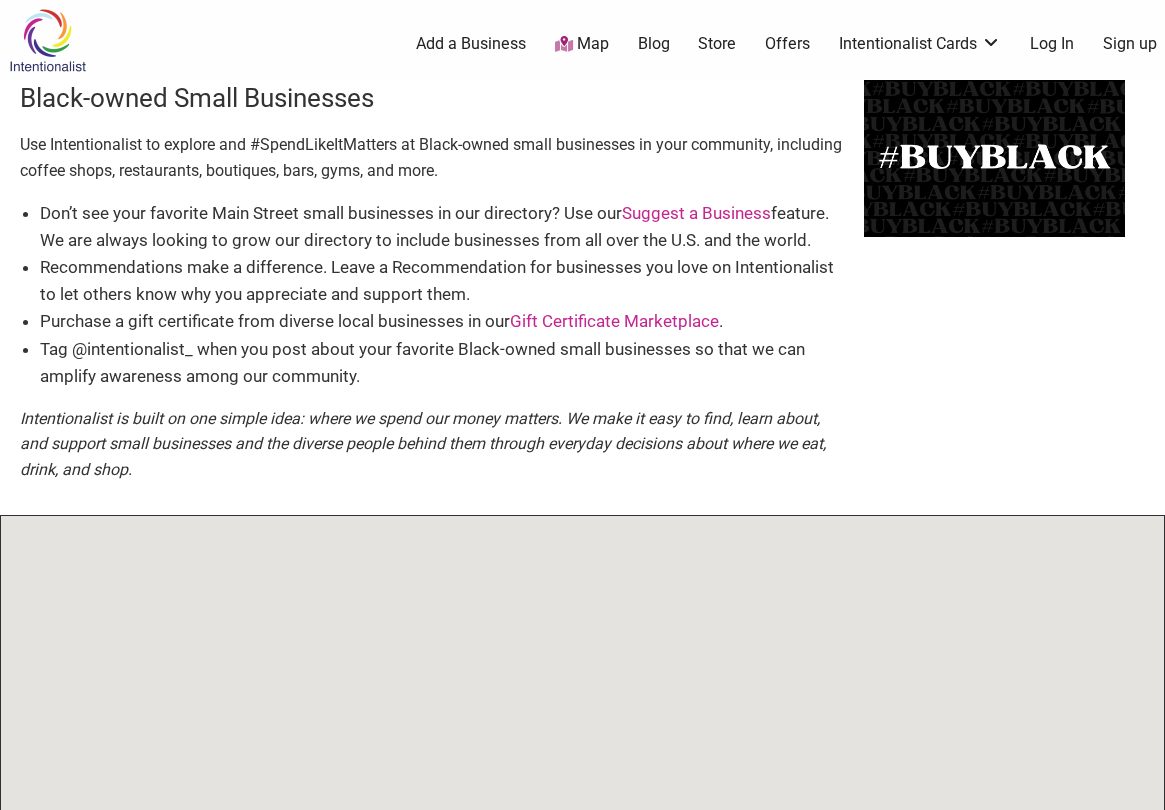 scroll, scrollTop: 0, scrollLeft: 0, axis: both 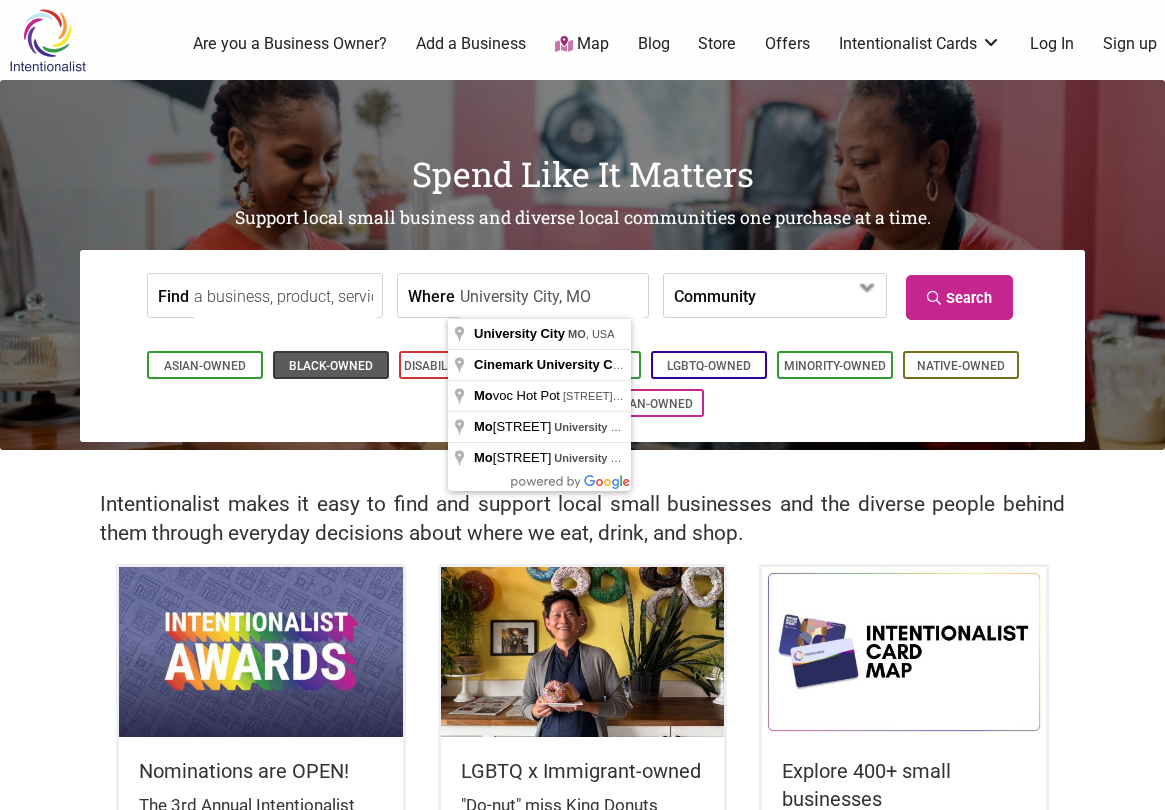 type on "University City, MO" 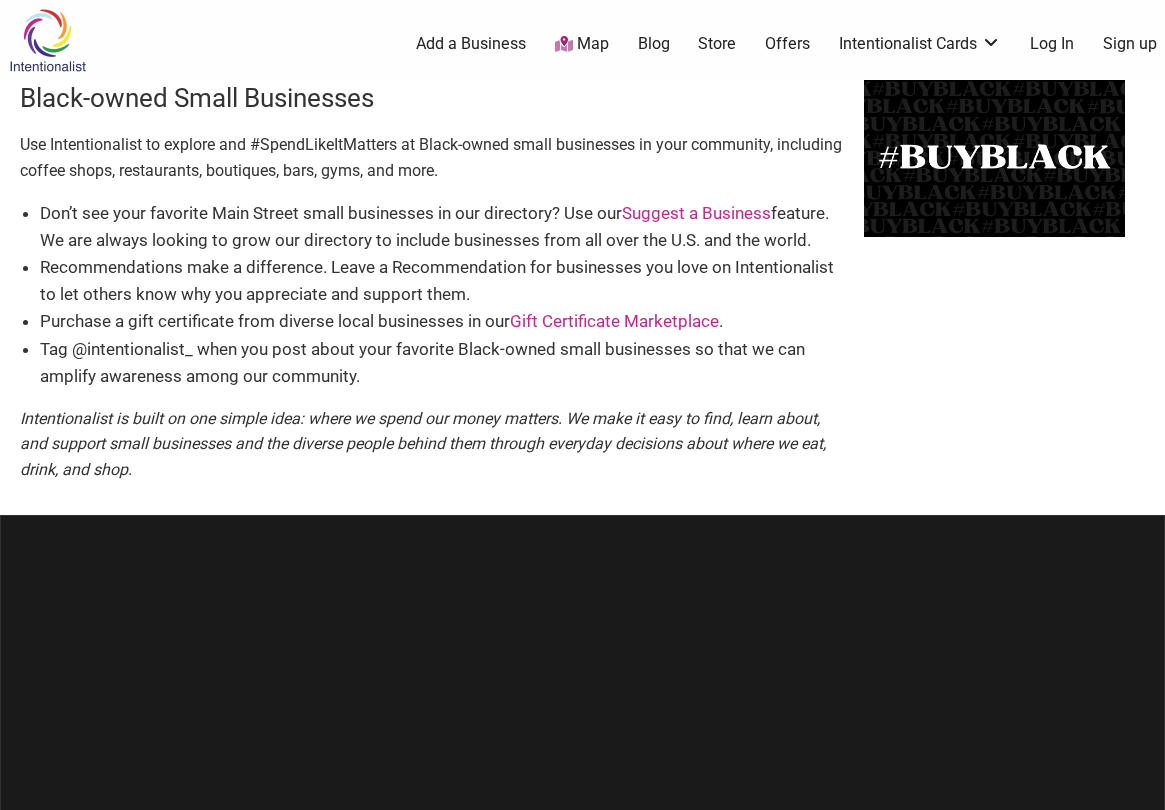 scroll, scrollTop: 0, scrollLeft: 0, axis: both 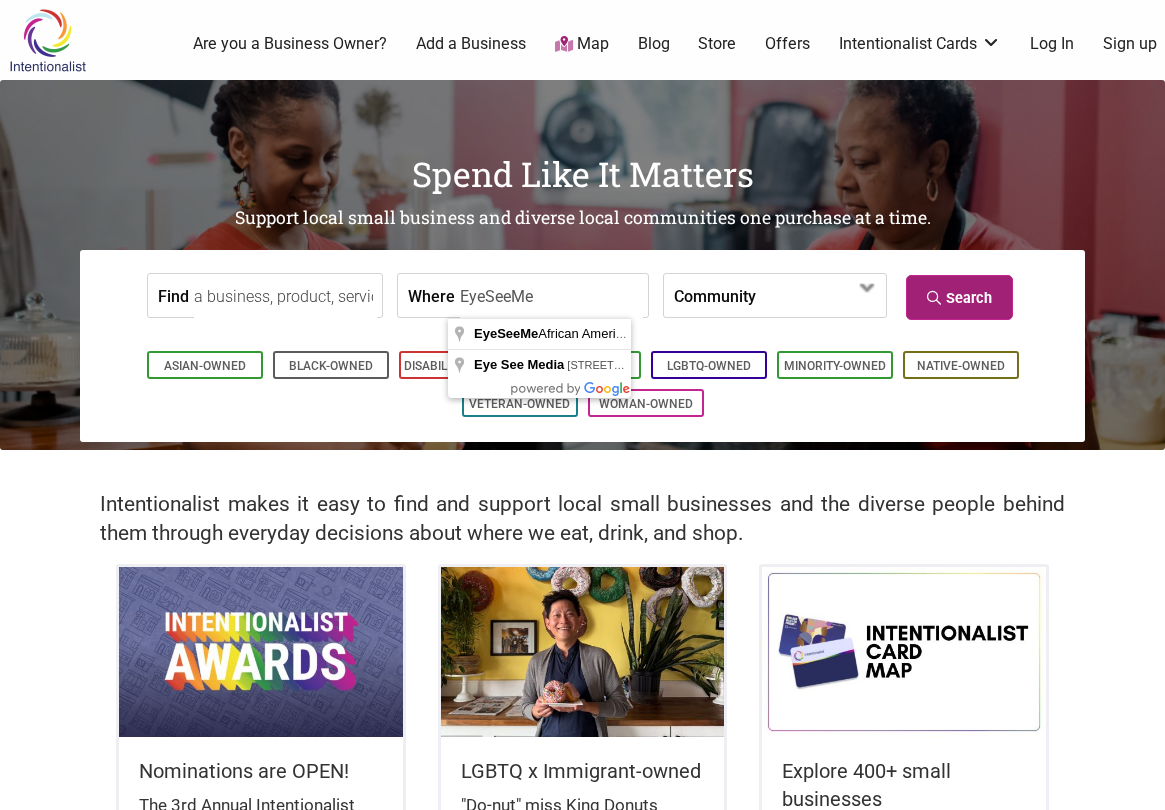 type on "EyeSeeMe" 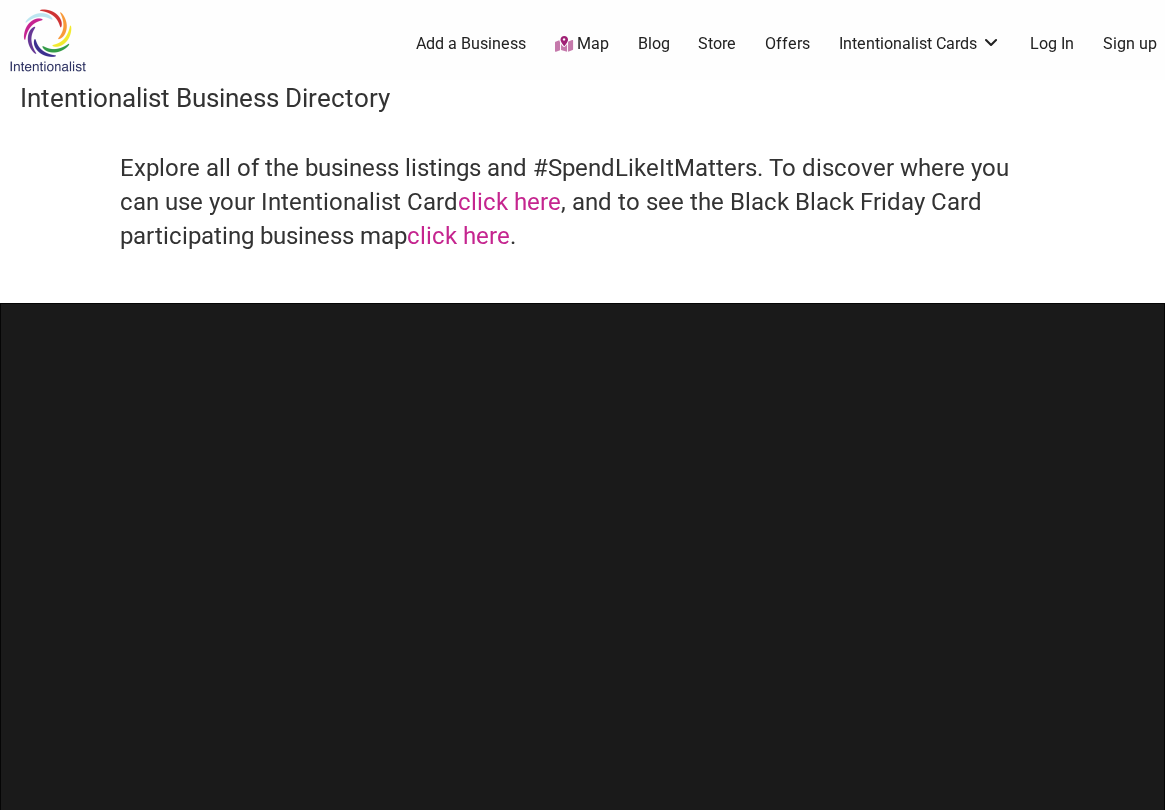 scroll, scrollTop: 0, scrollLeft: 0, axis: both 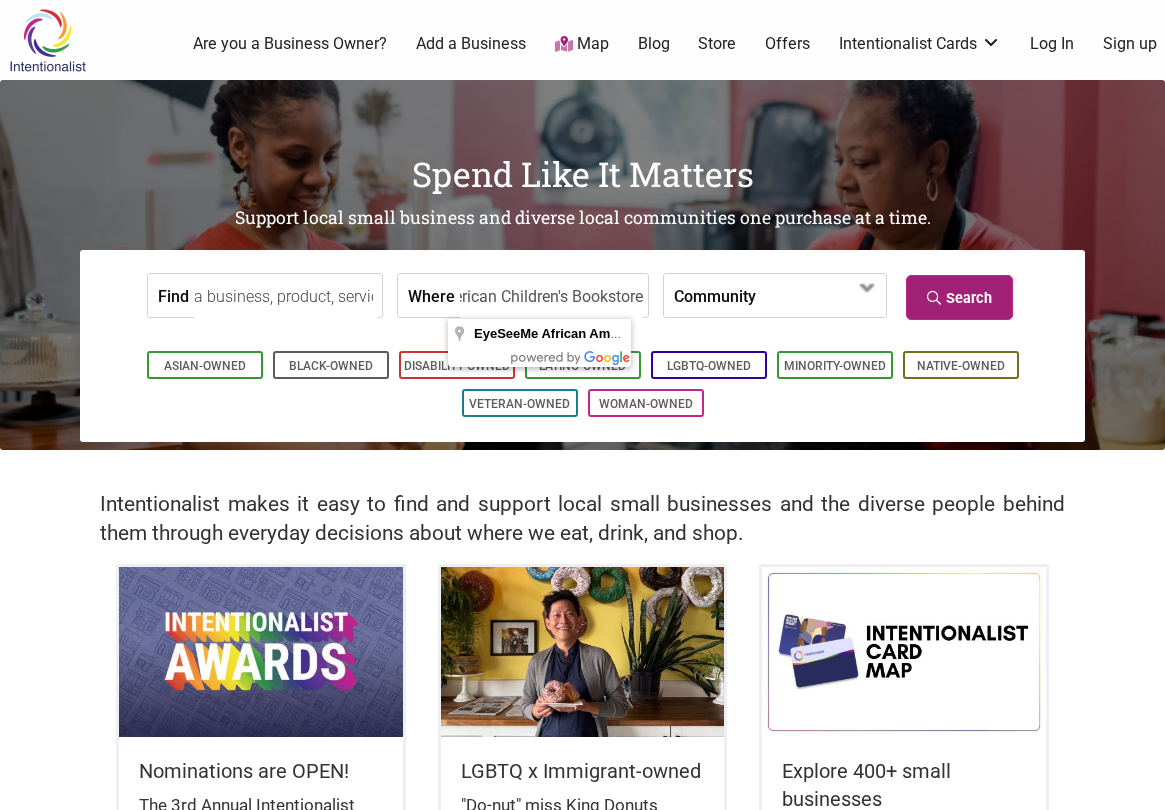 type on "EyeSeeMe African American Children's Bookstore" 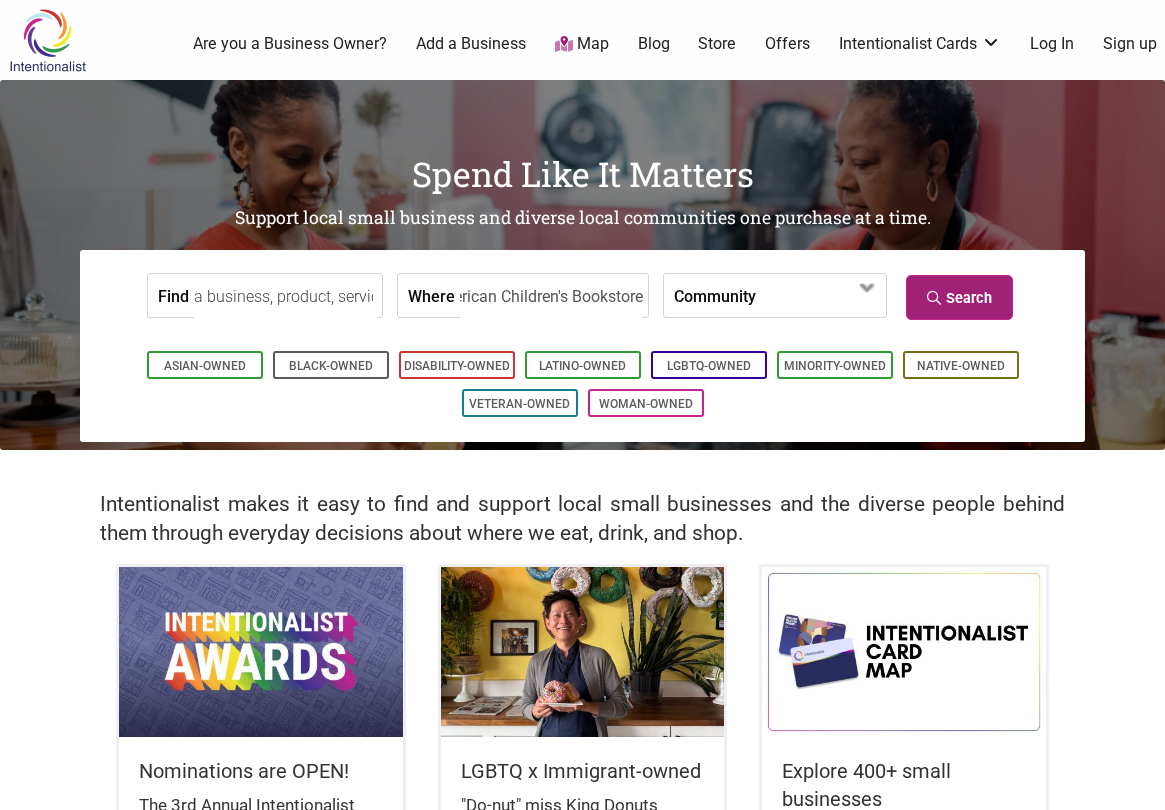 scroll, scrollTop: 0, scrollLeft: 0, axis: both 